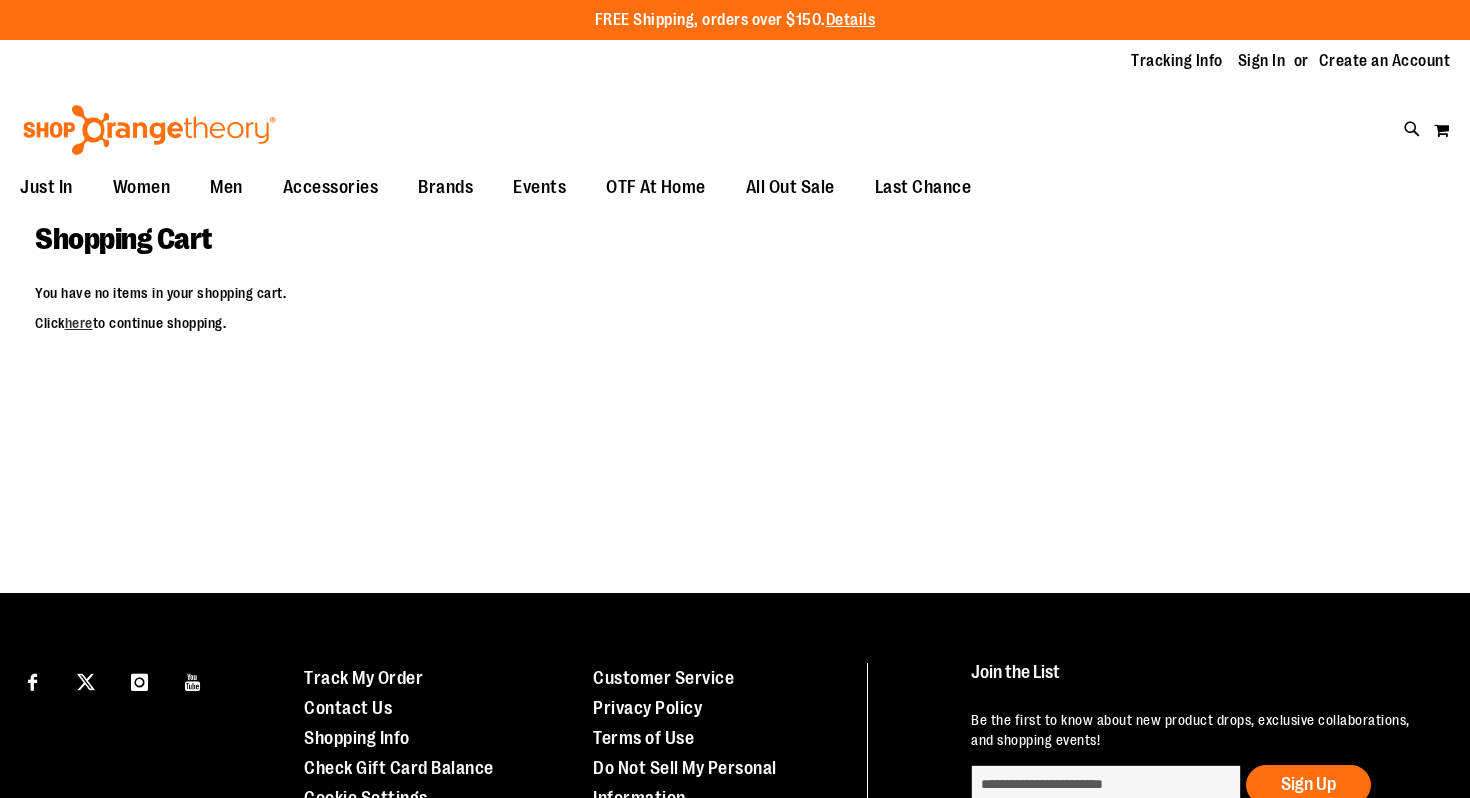 scroll, scrollTop: 0, scrollLeft: 0, axis: both 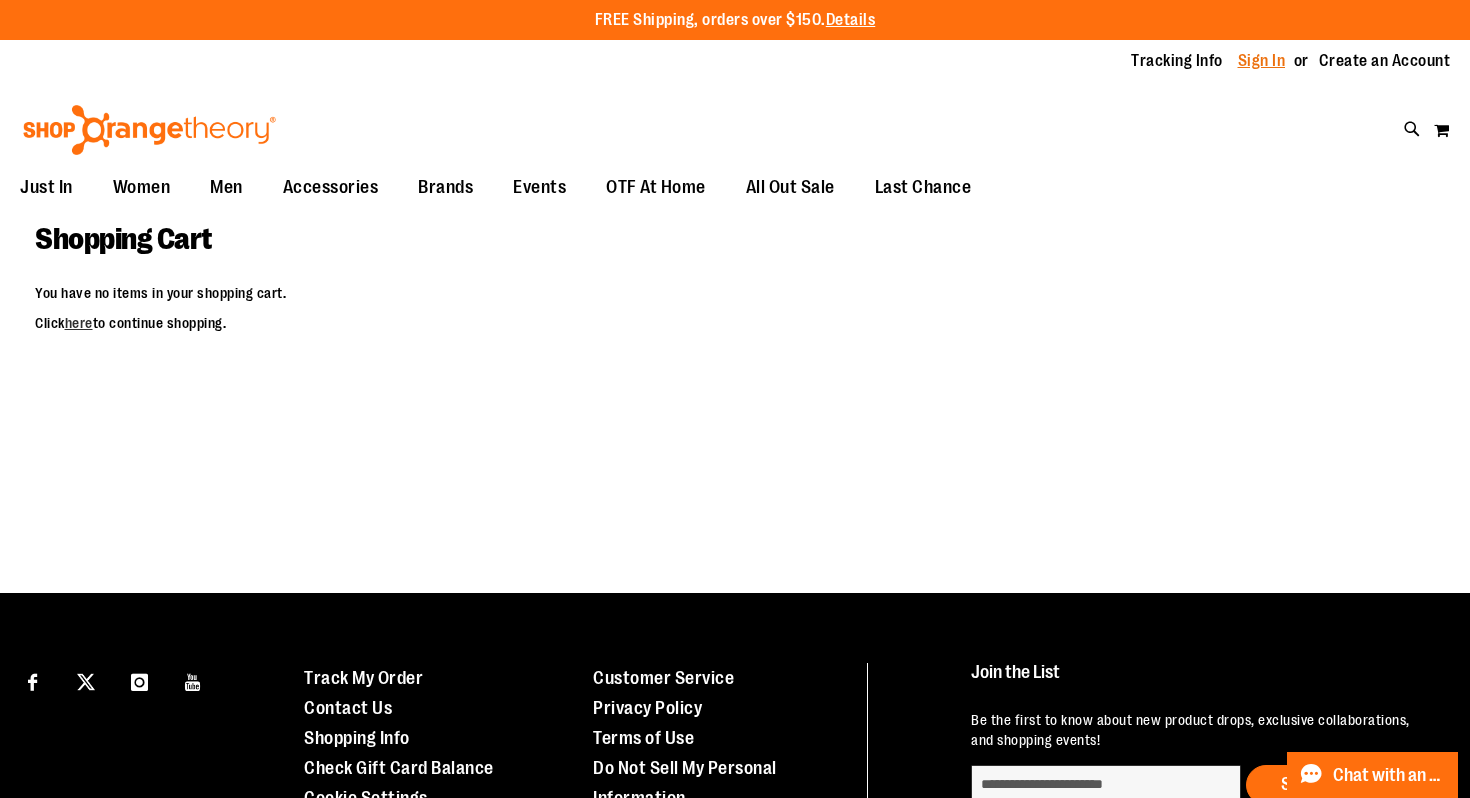 type on "**********" 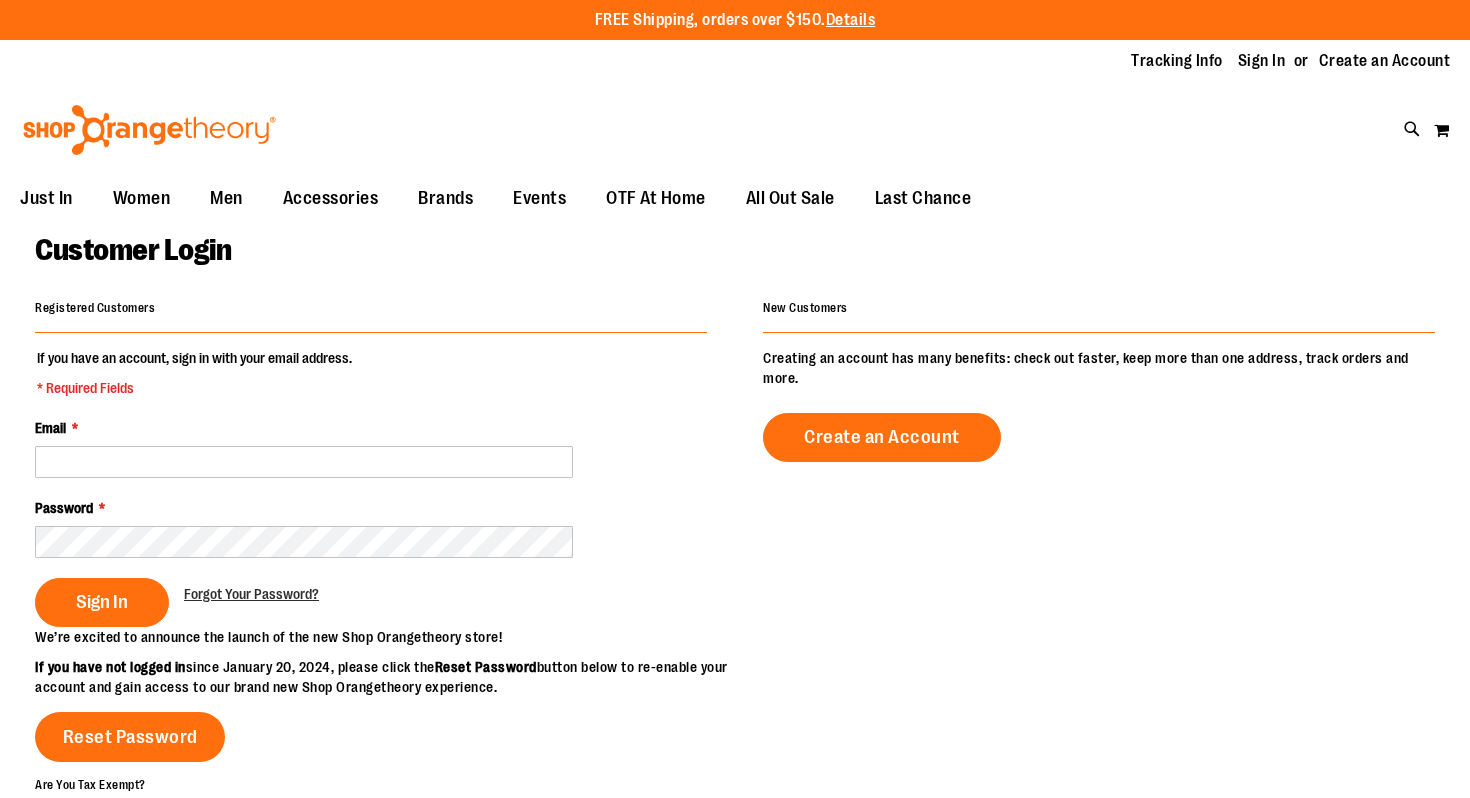 scroll, scrollTop: 0, scrollLeft: 0, axis: both 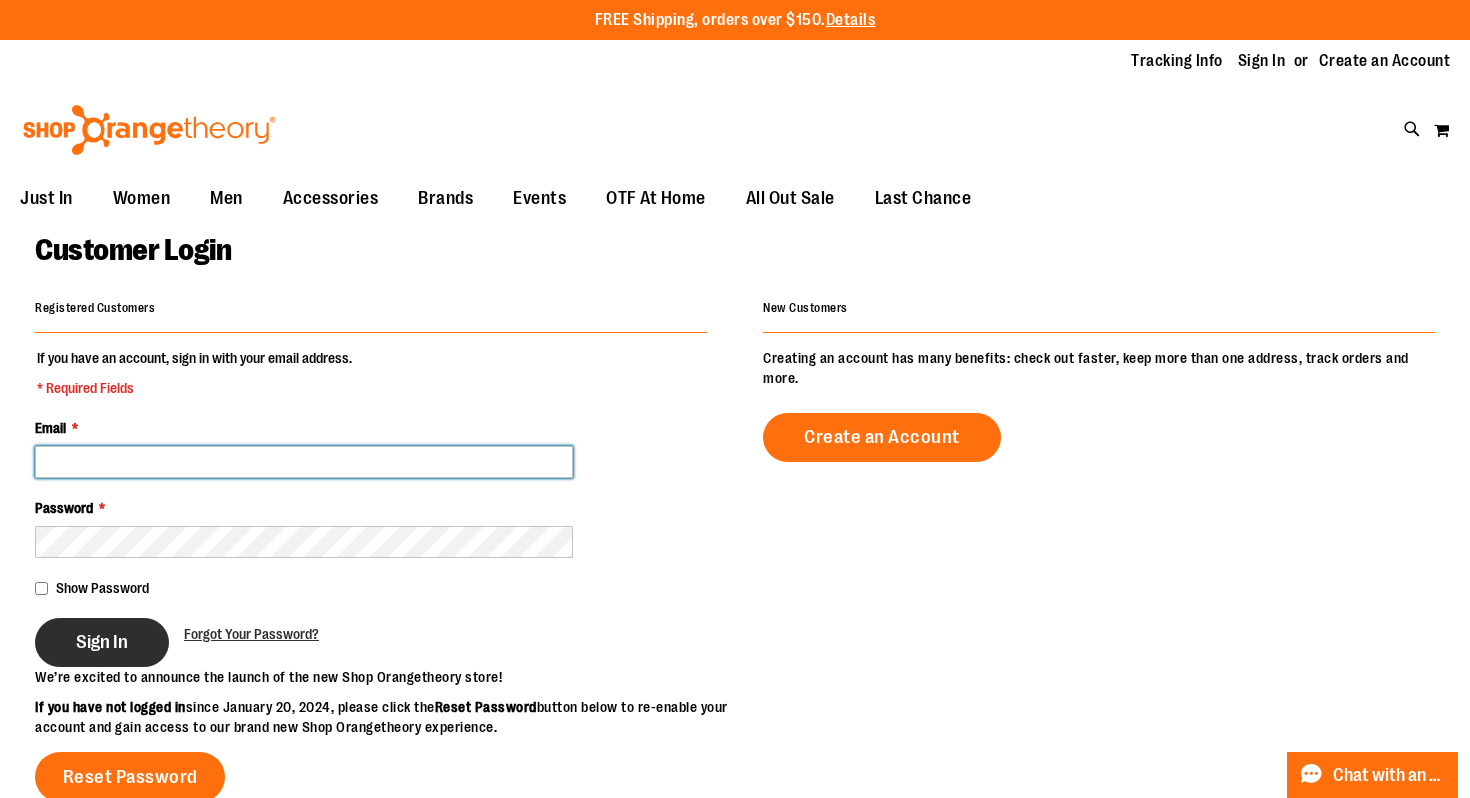 type on "**********" 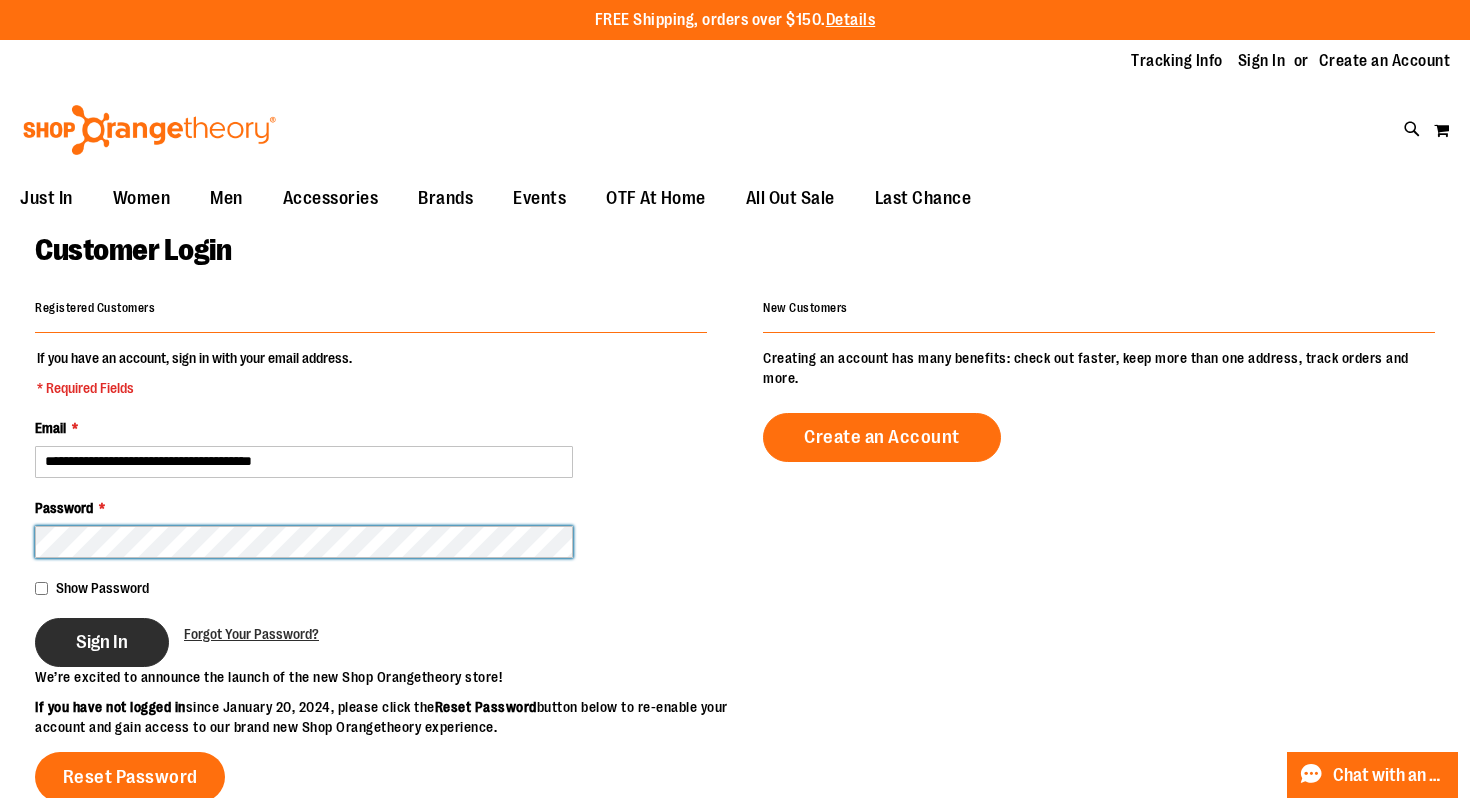 type on "**********" 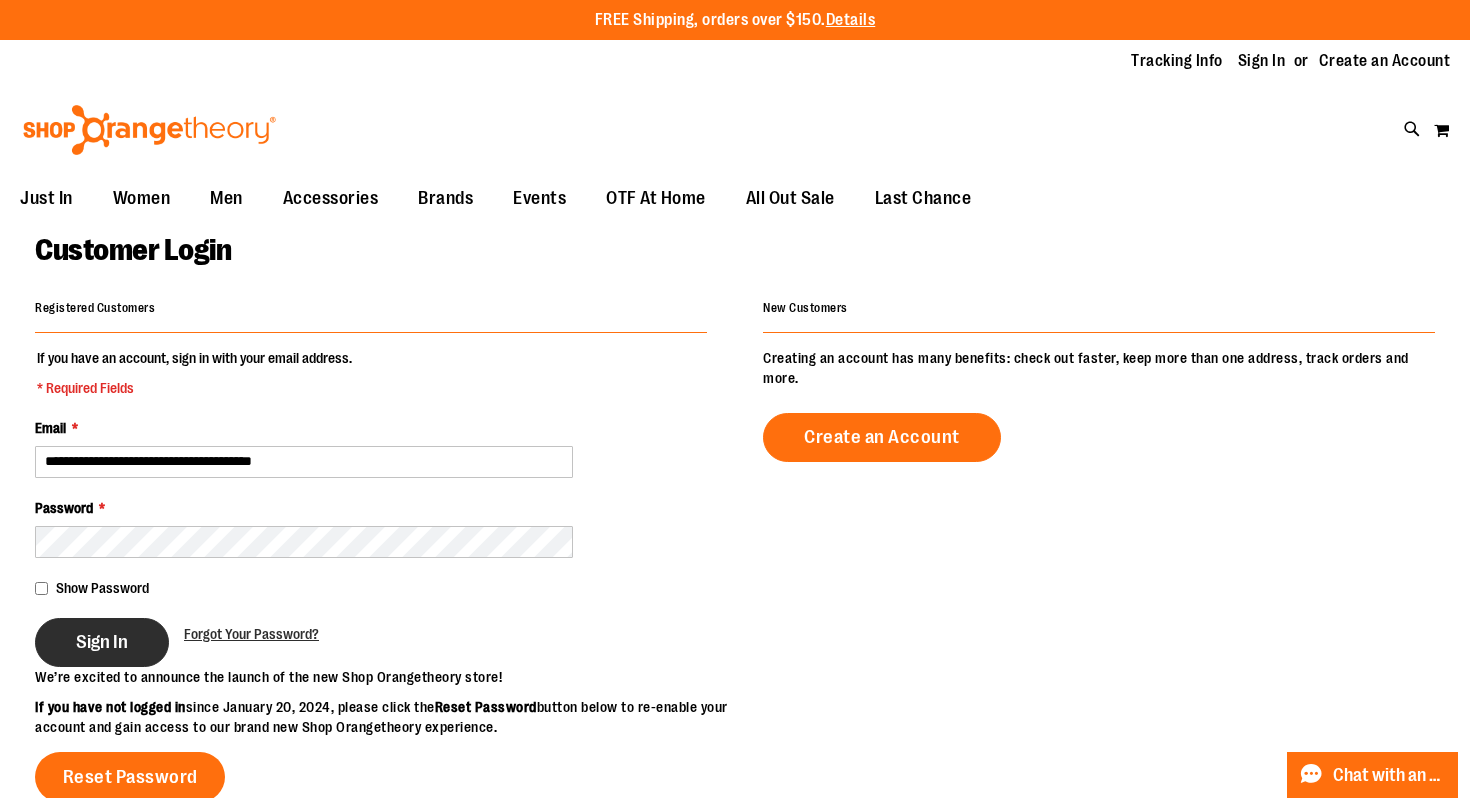 click on "Sign In" at bounding box center (102, 642) 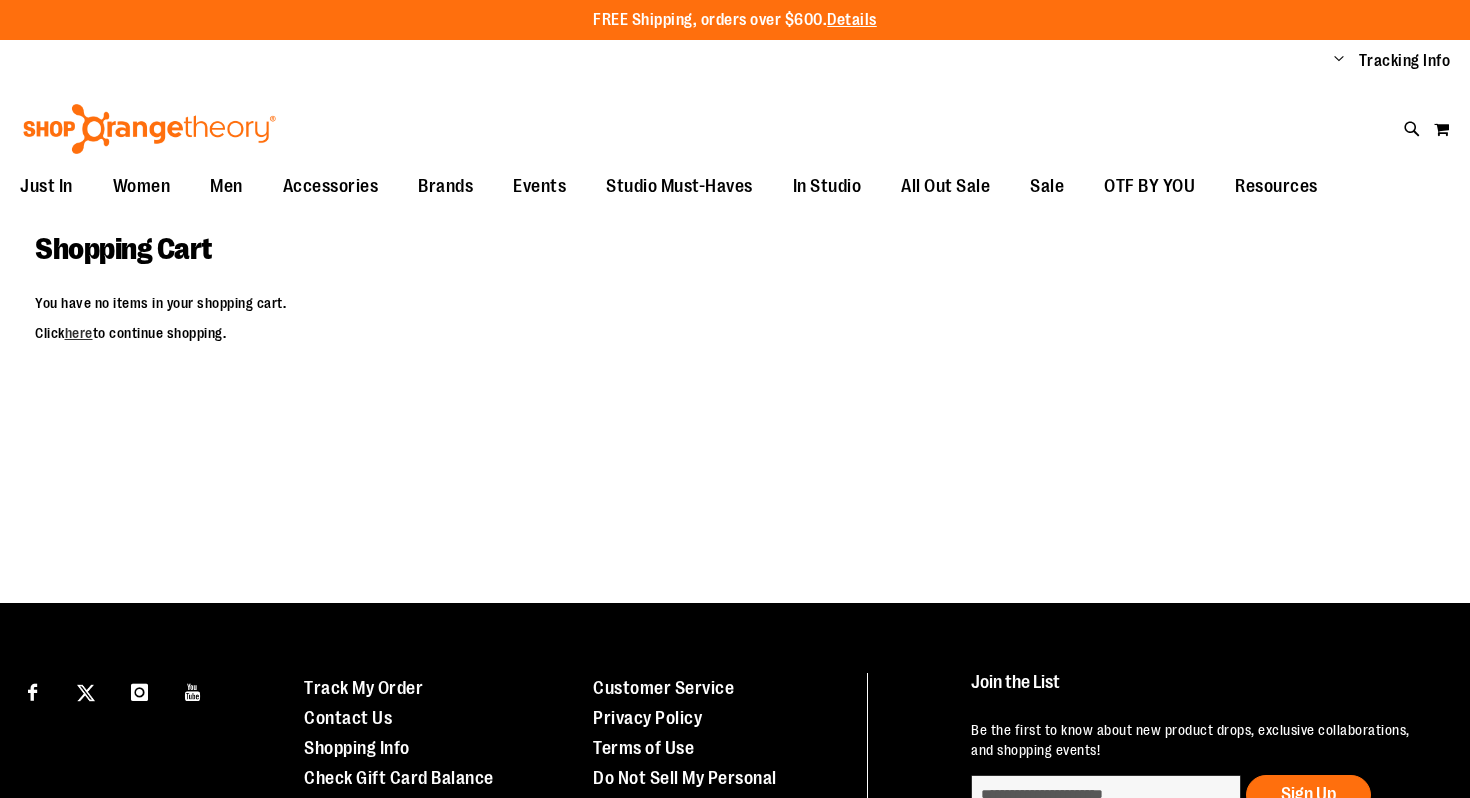 scroll, scrollTop: 0, scrollLeft: 0, axis: both 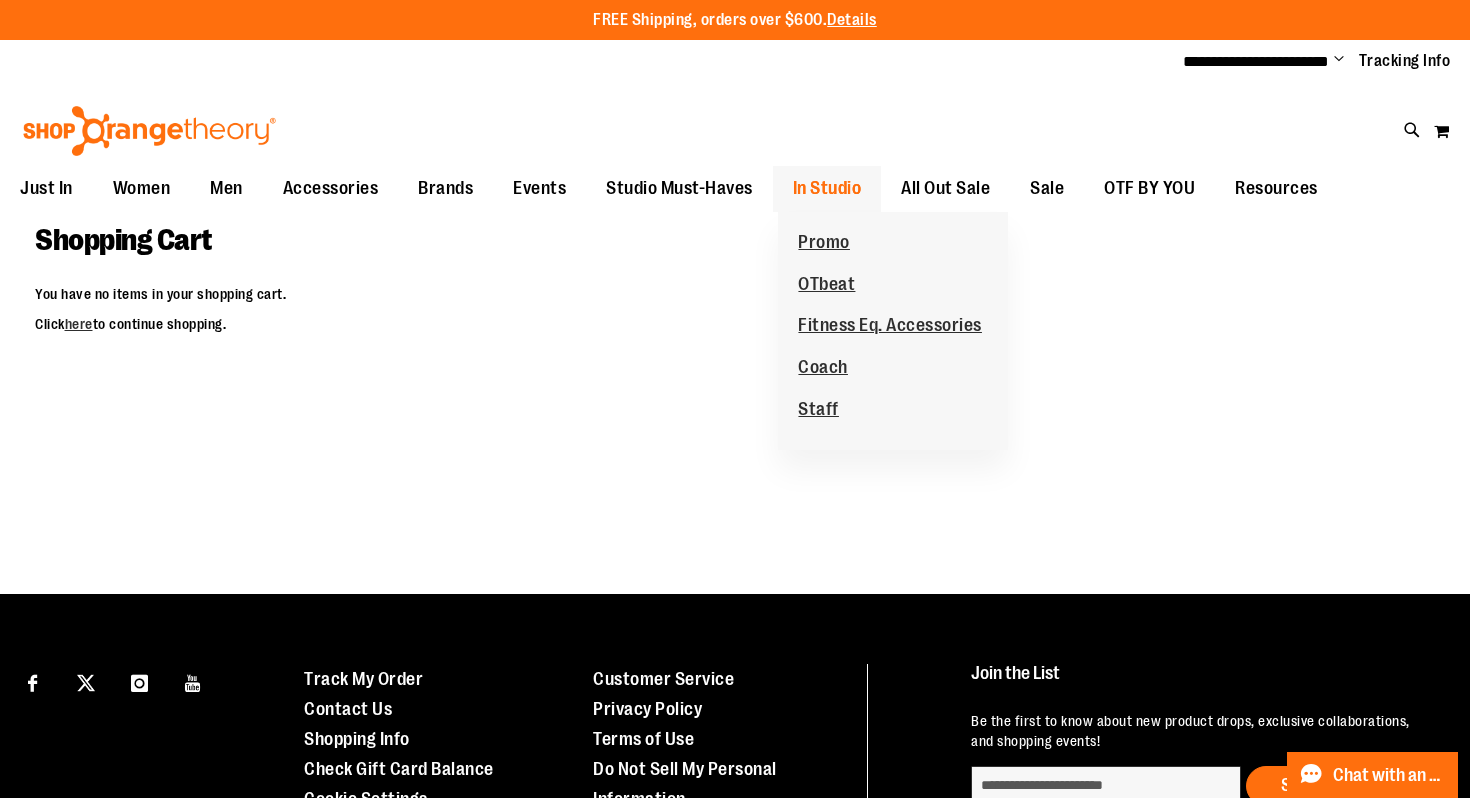 type on "**********" 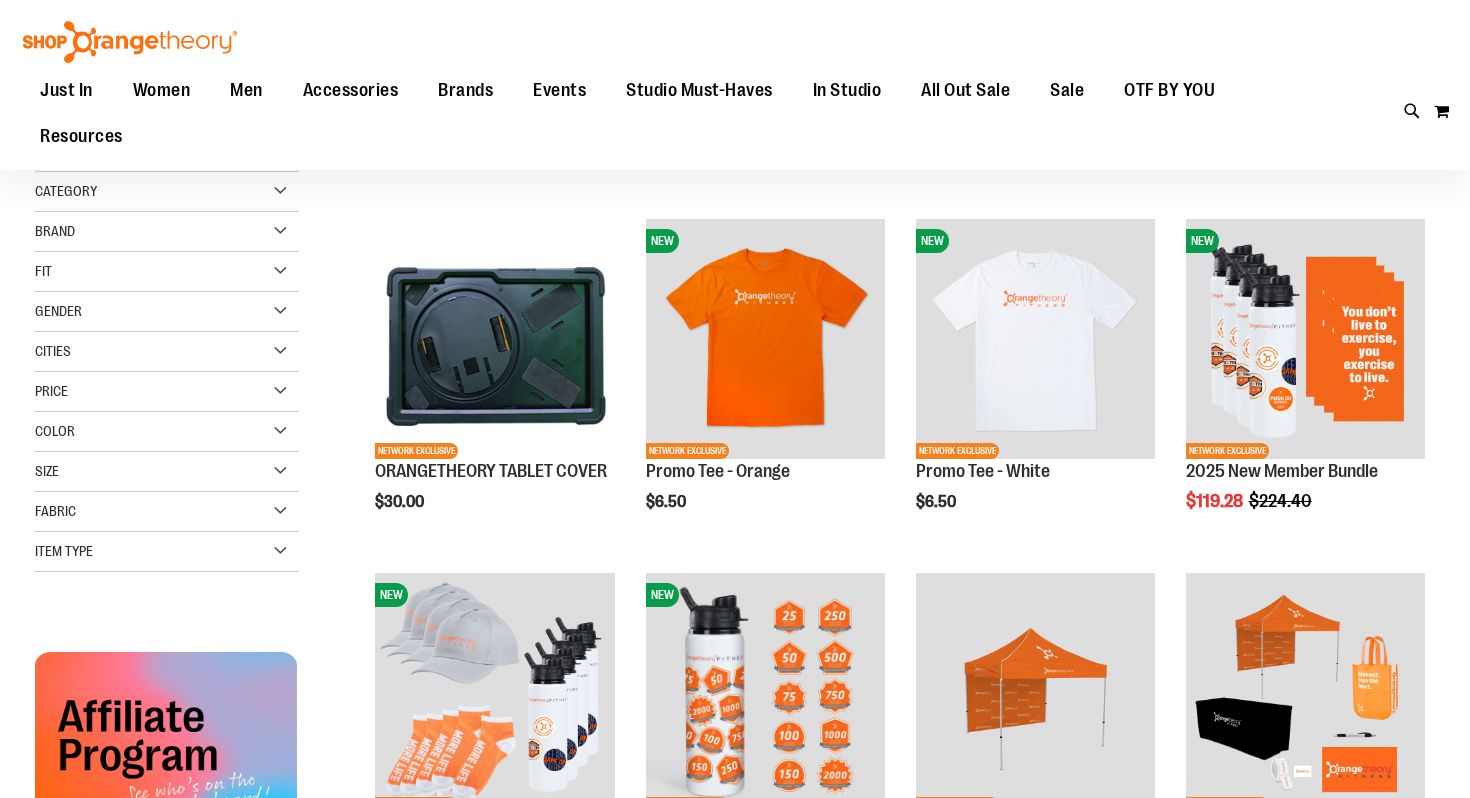 scroll, scrollTop: 191, scrollLeft: 0, axis: vertical 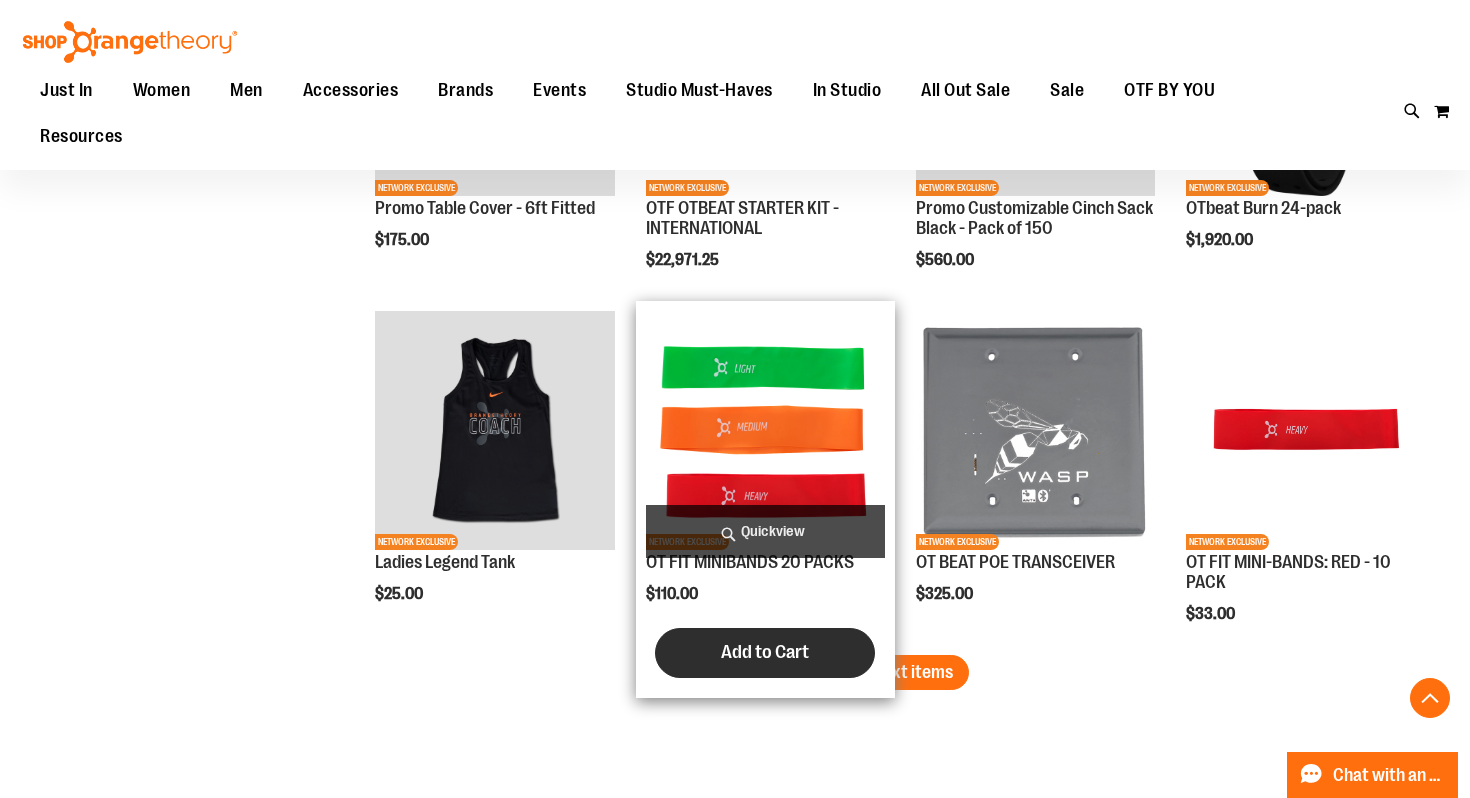 type on "**********" 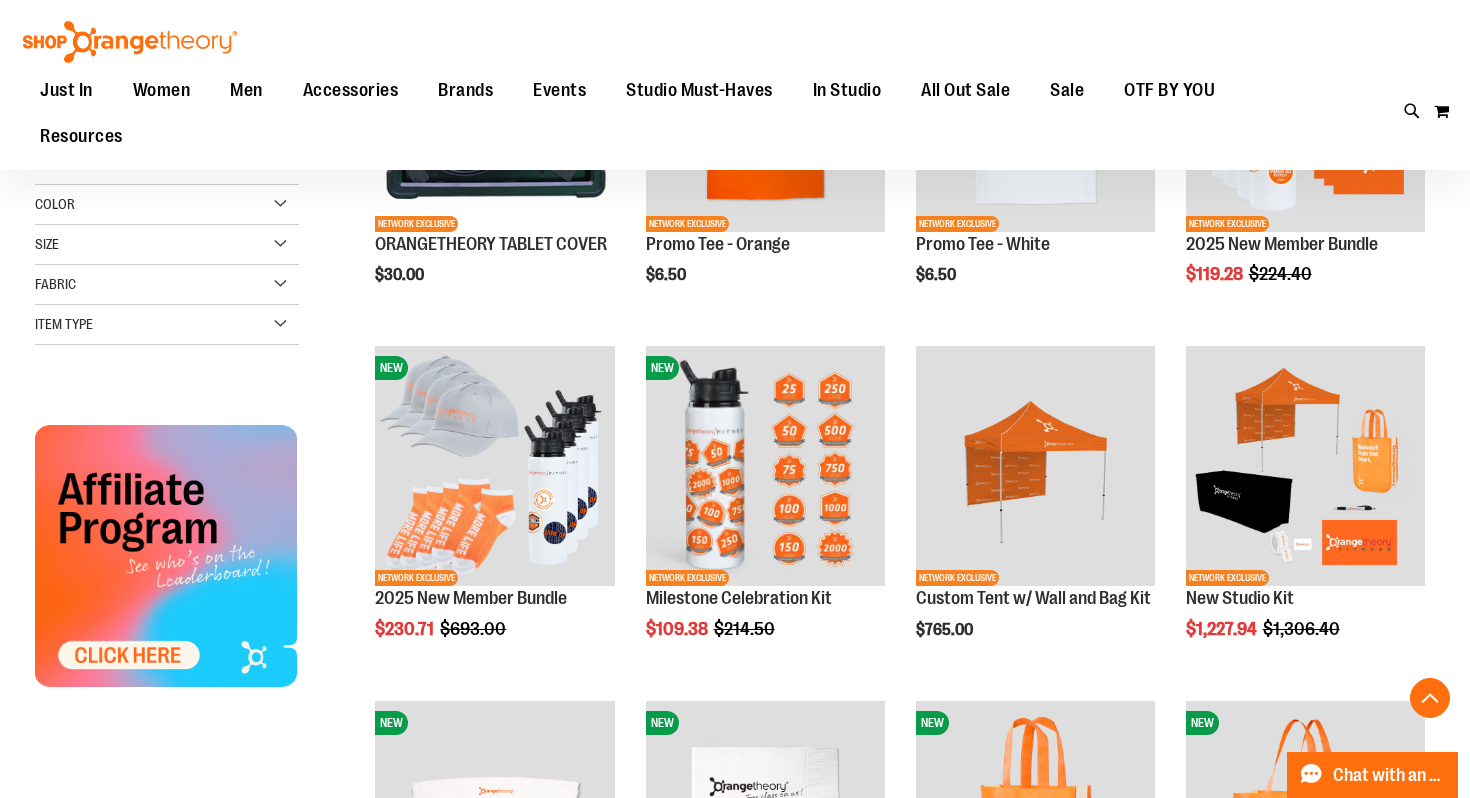 scroll, scrollTop: 0, scrollLeft: 0, axis: both 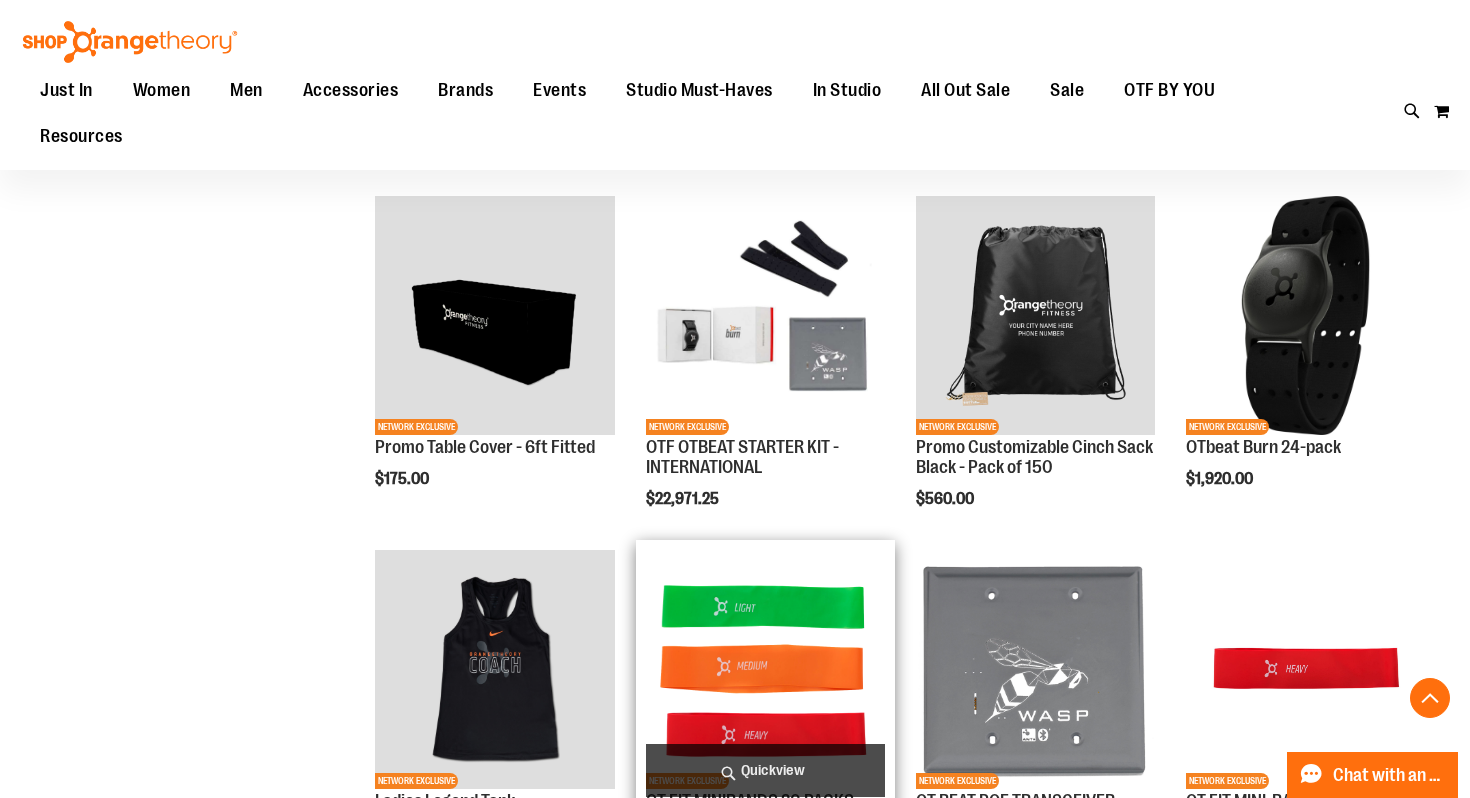 click at bounding box center (765, 669) 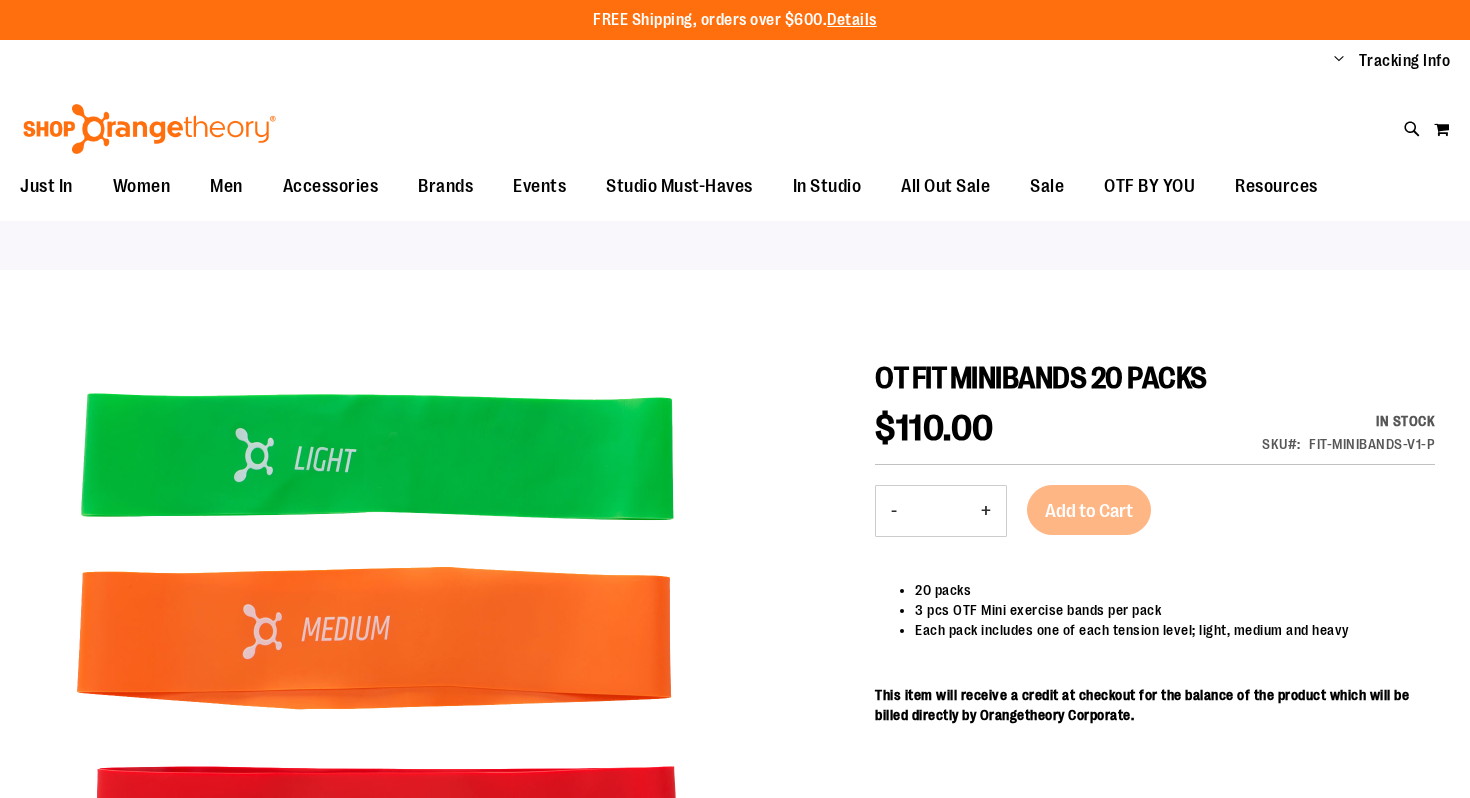 scroll, scrollTop: 0, scrollLeft: 0, axis: both 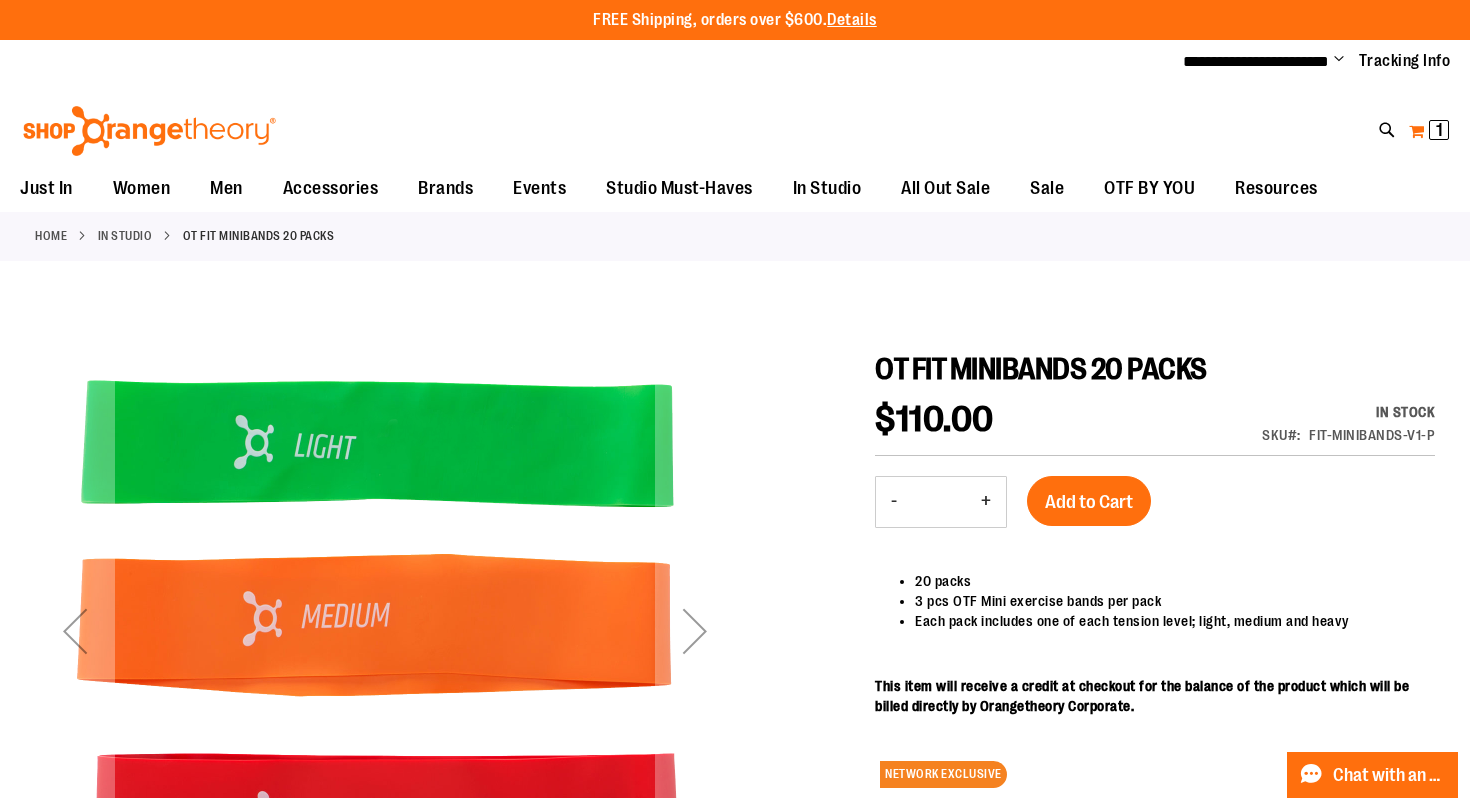 type on "**********" 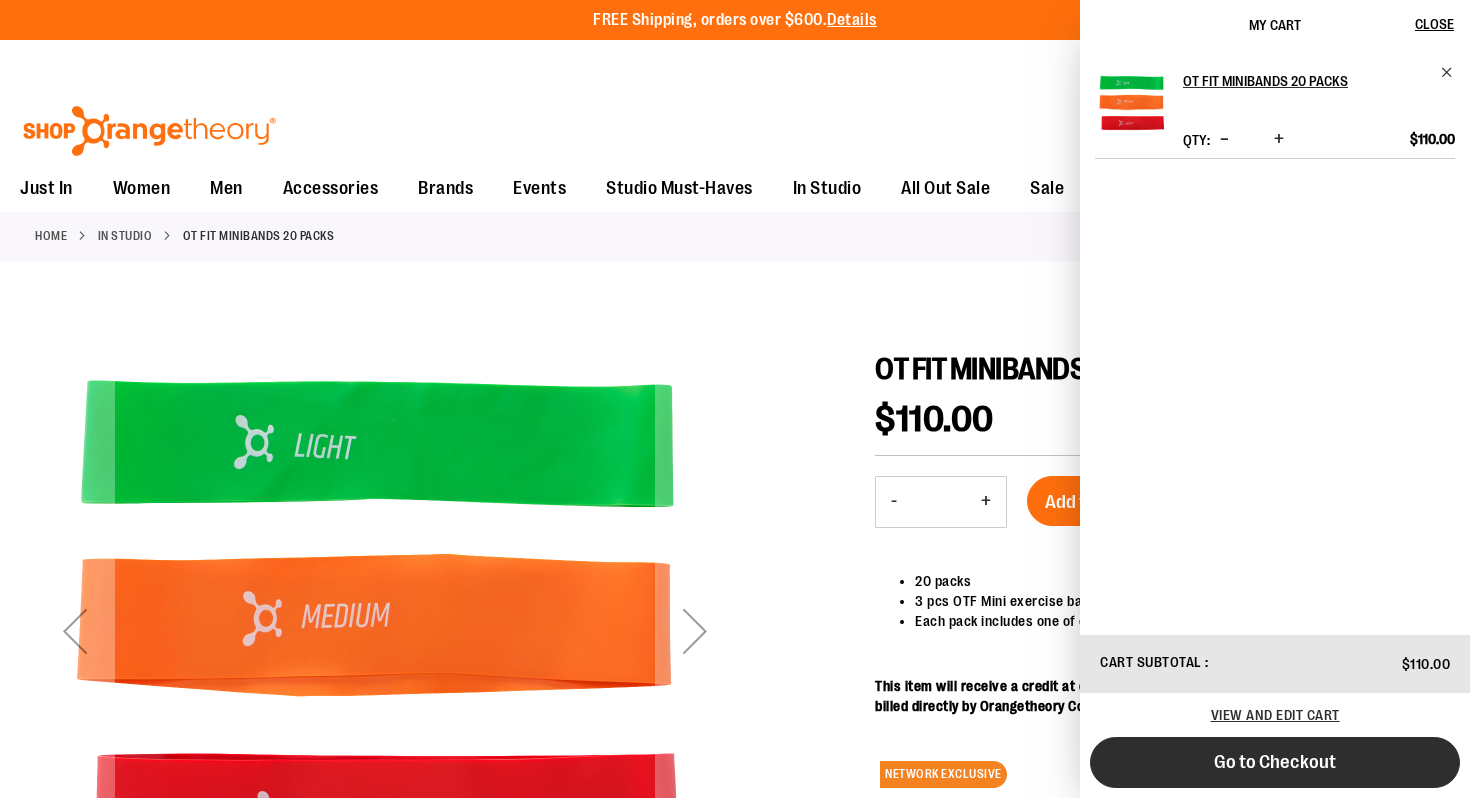 click on "Go to Checkout" at bounding box center [1275, 762] 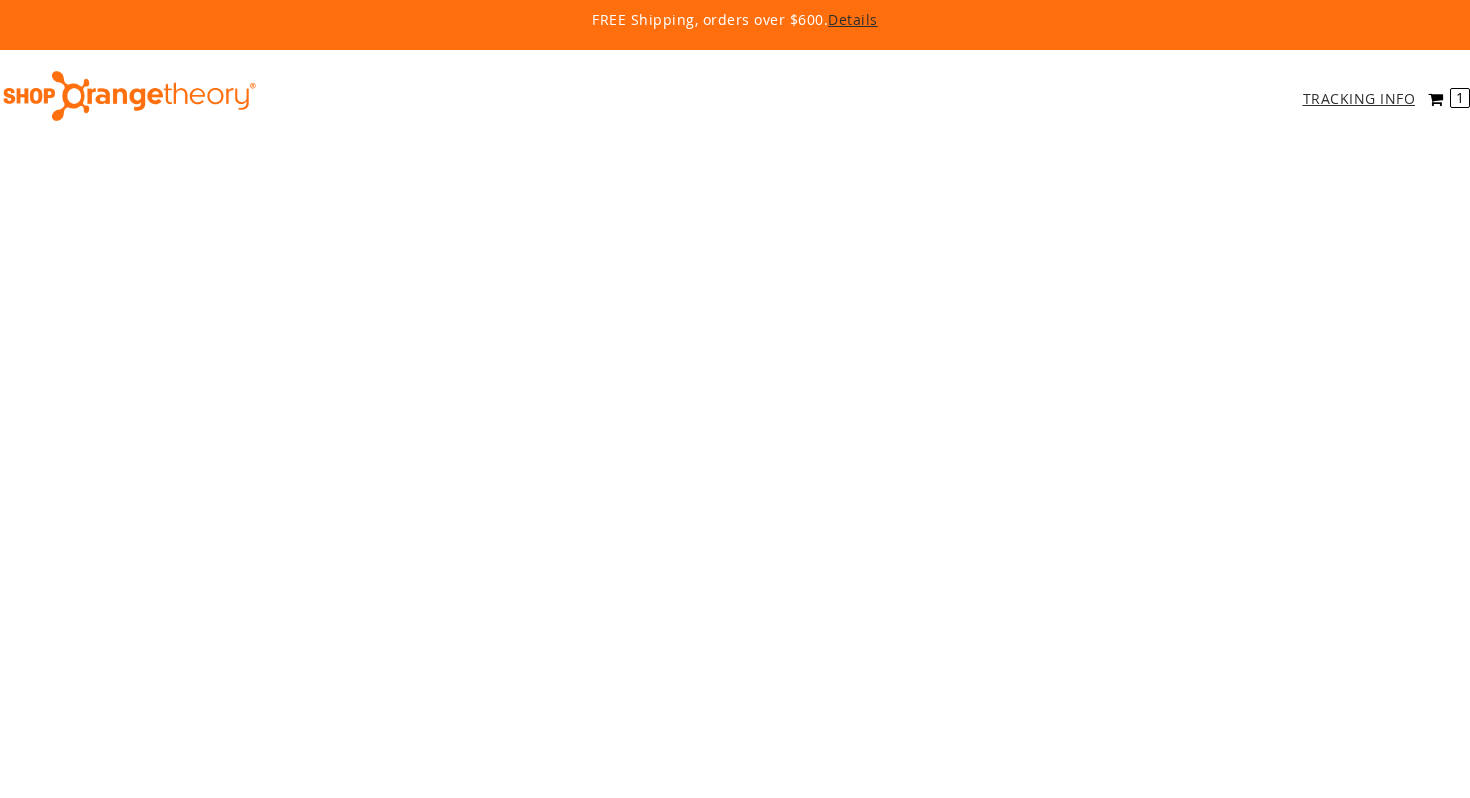 scroll, scrollTop: 0, scrollLeft: 0, axis: both 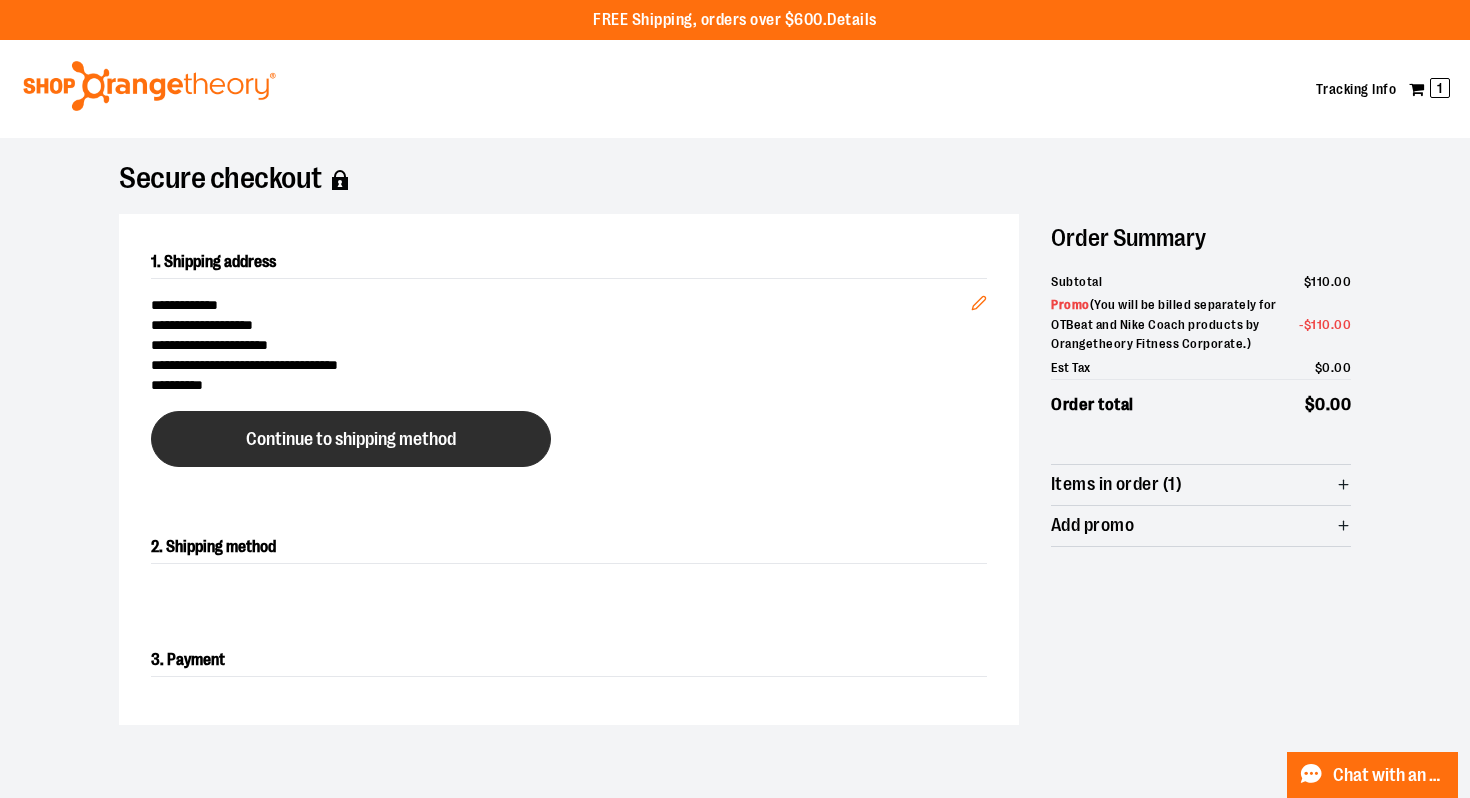 click on "Continue to shipping method" at bounding box center (351, 439) 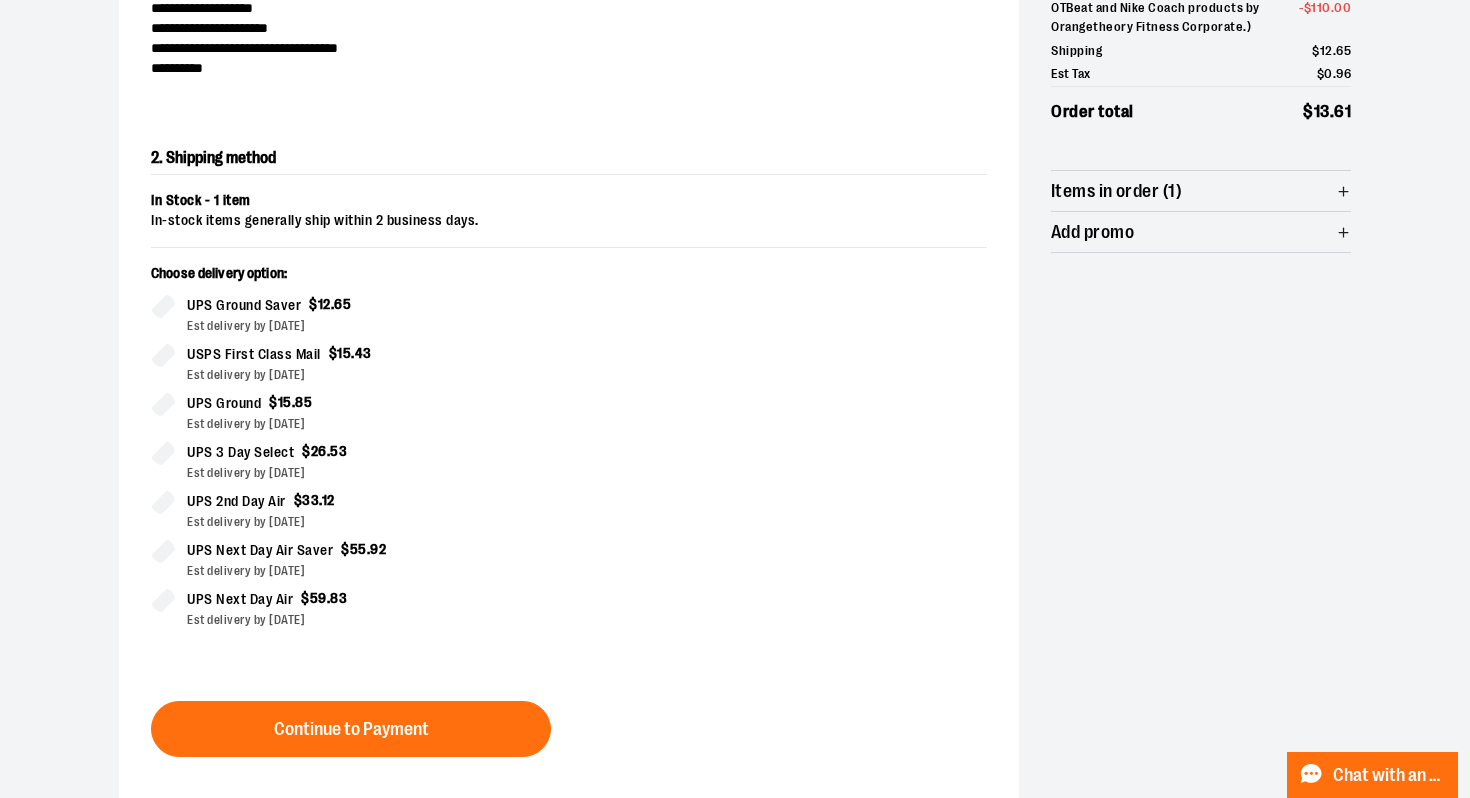 scroll, scrollTop: 341, scrollLeft: 0, axis: vertical 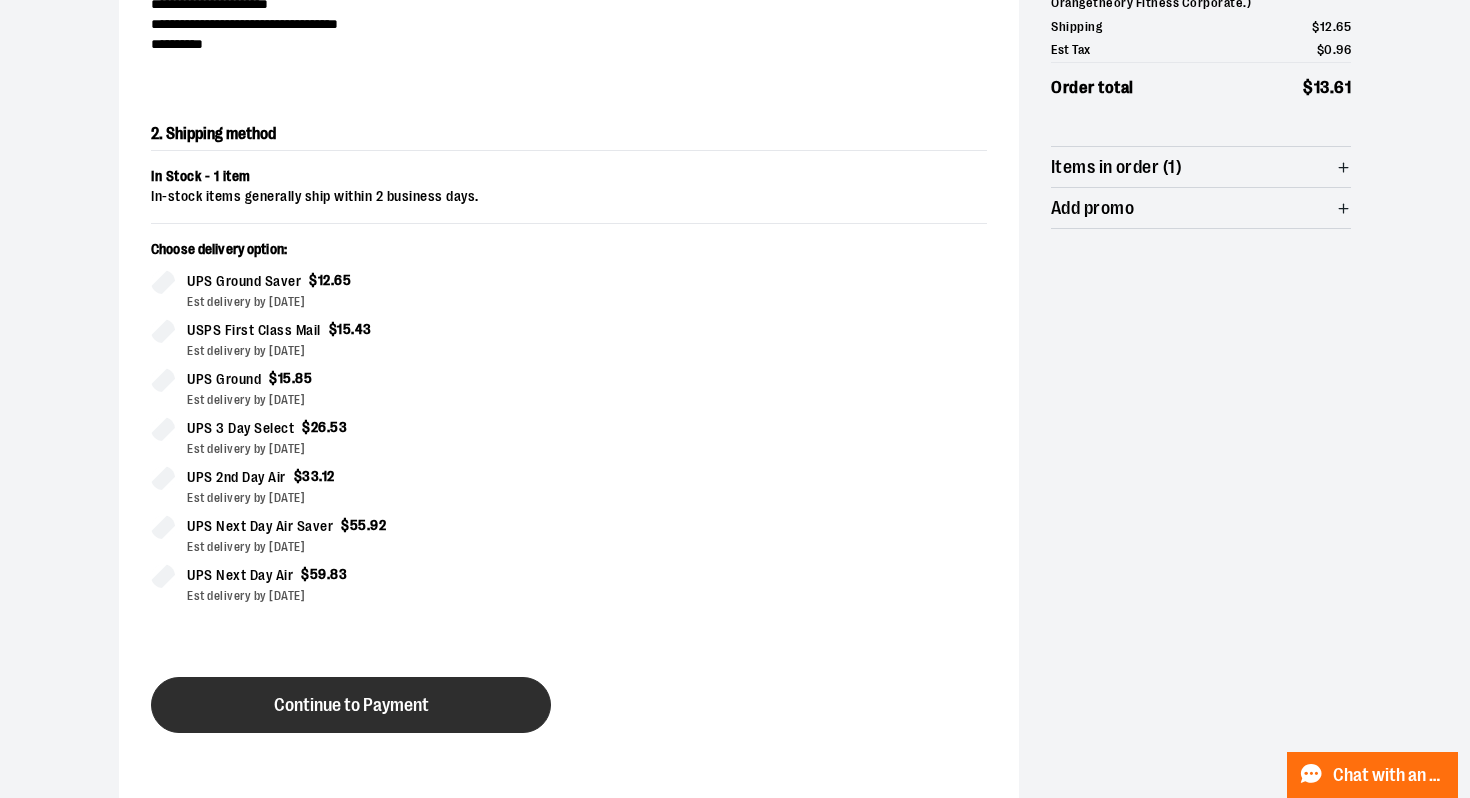 click on "Continue to Payment" at bounding box center [351, 705] 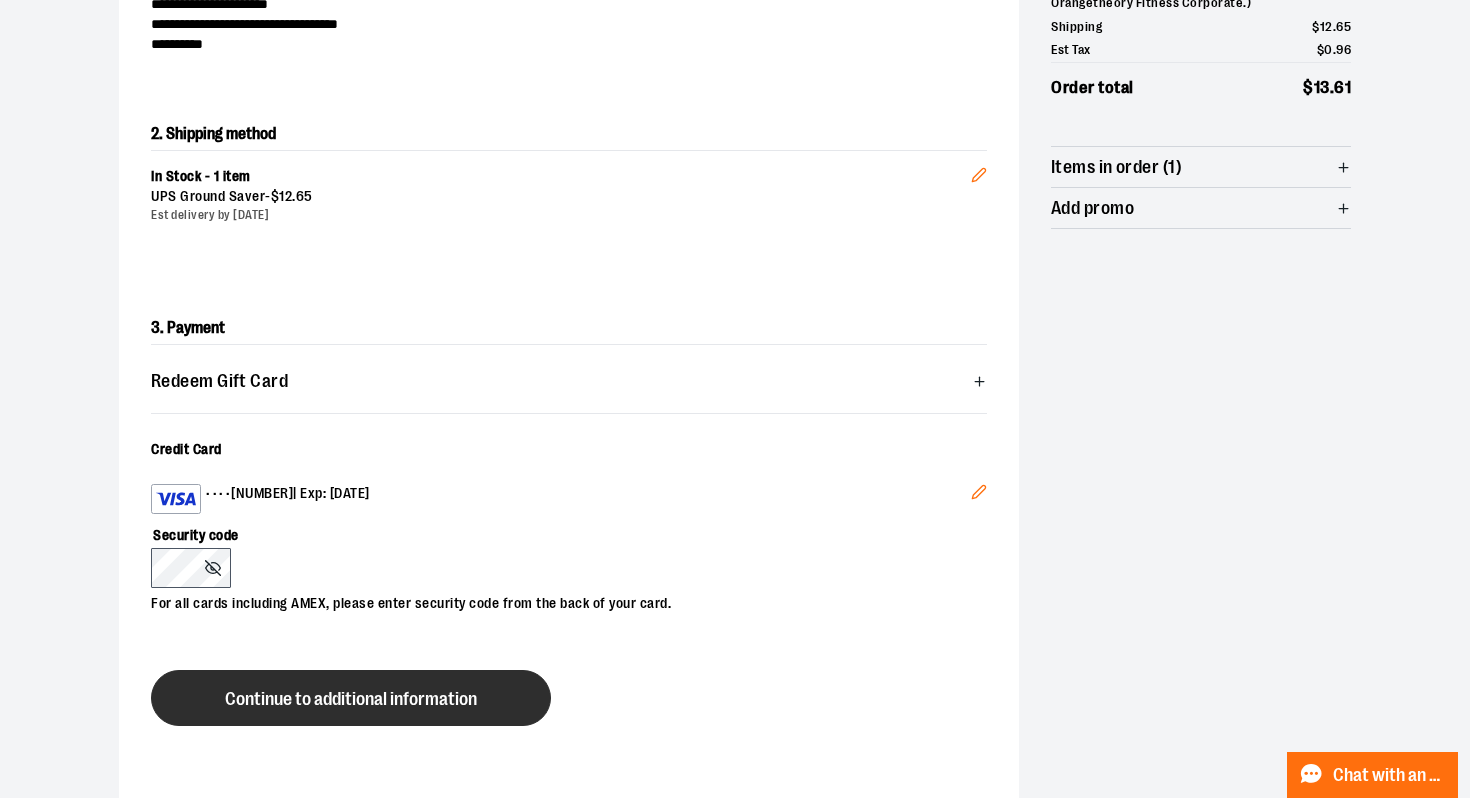 click on "Continue to additional information" at bounding box center (351, 698) 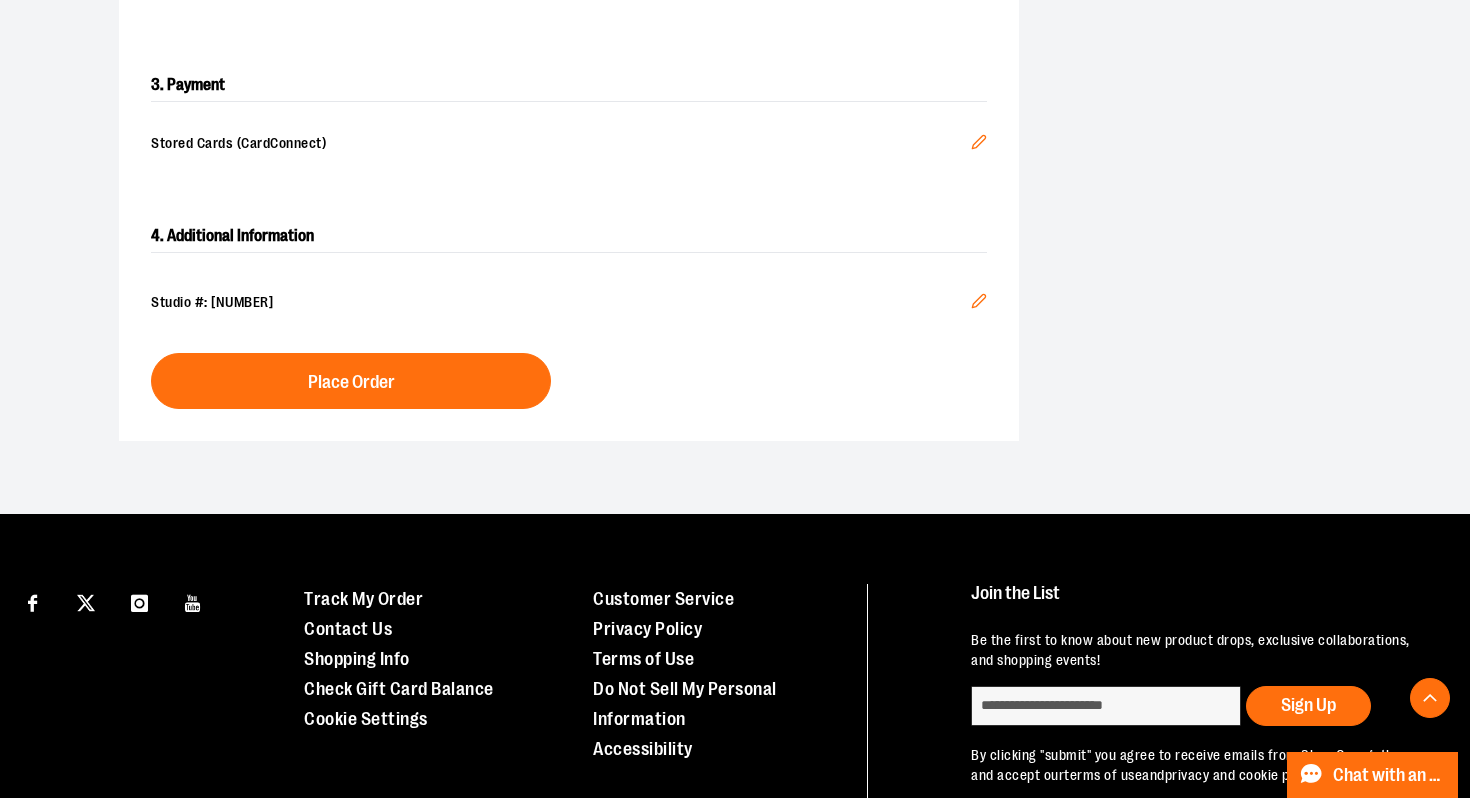 scroll, scrollTop: 639, scrollLeft: 0, axis: vertical 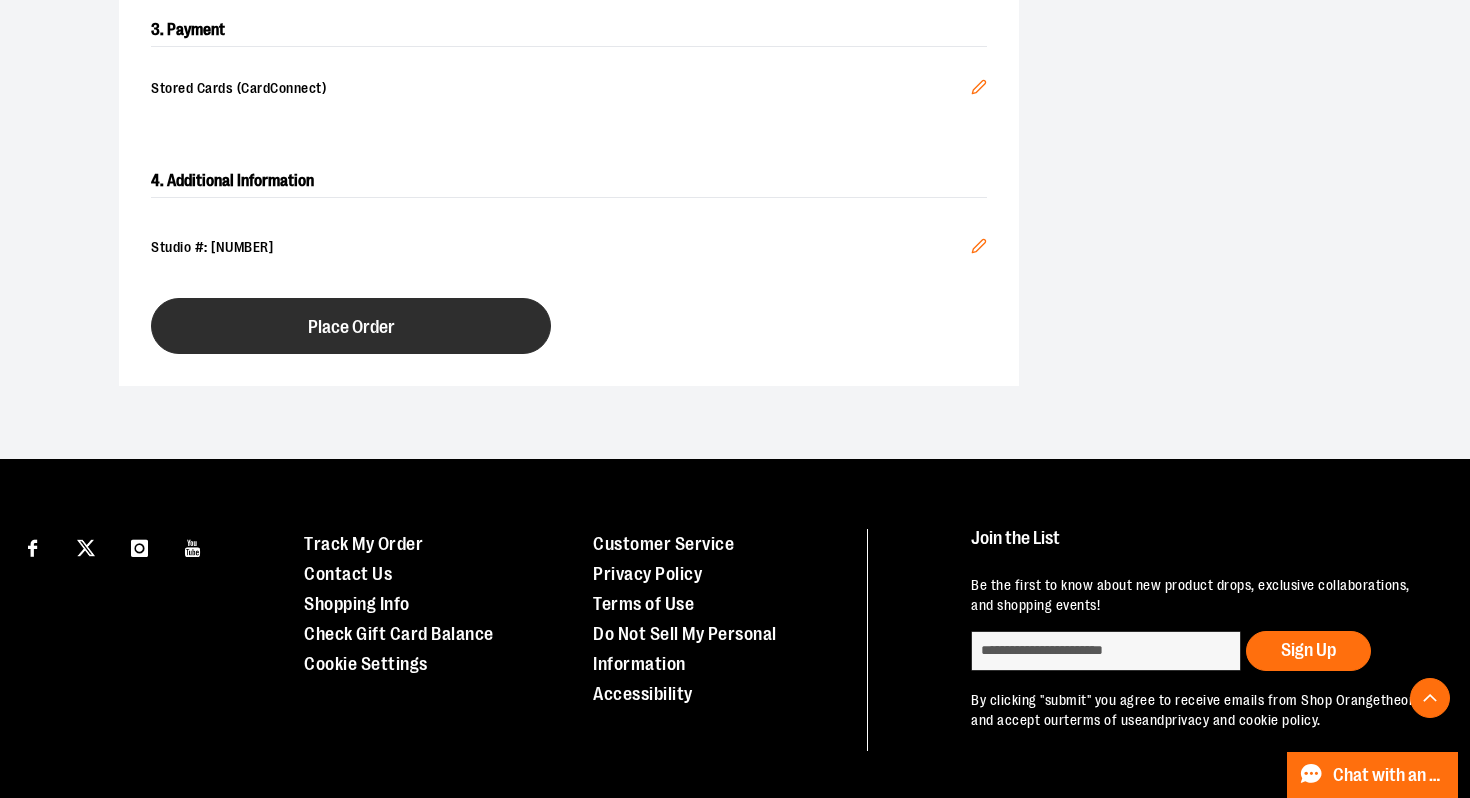 click on "Place Order" at bounding box center [351, 326] 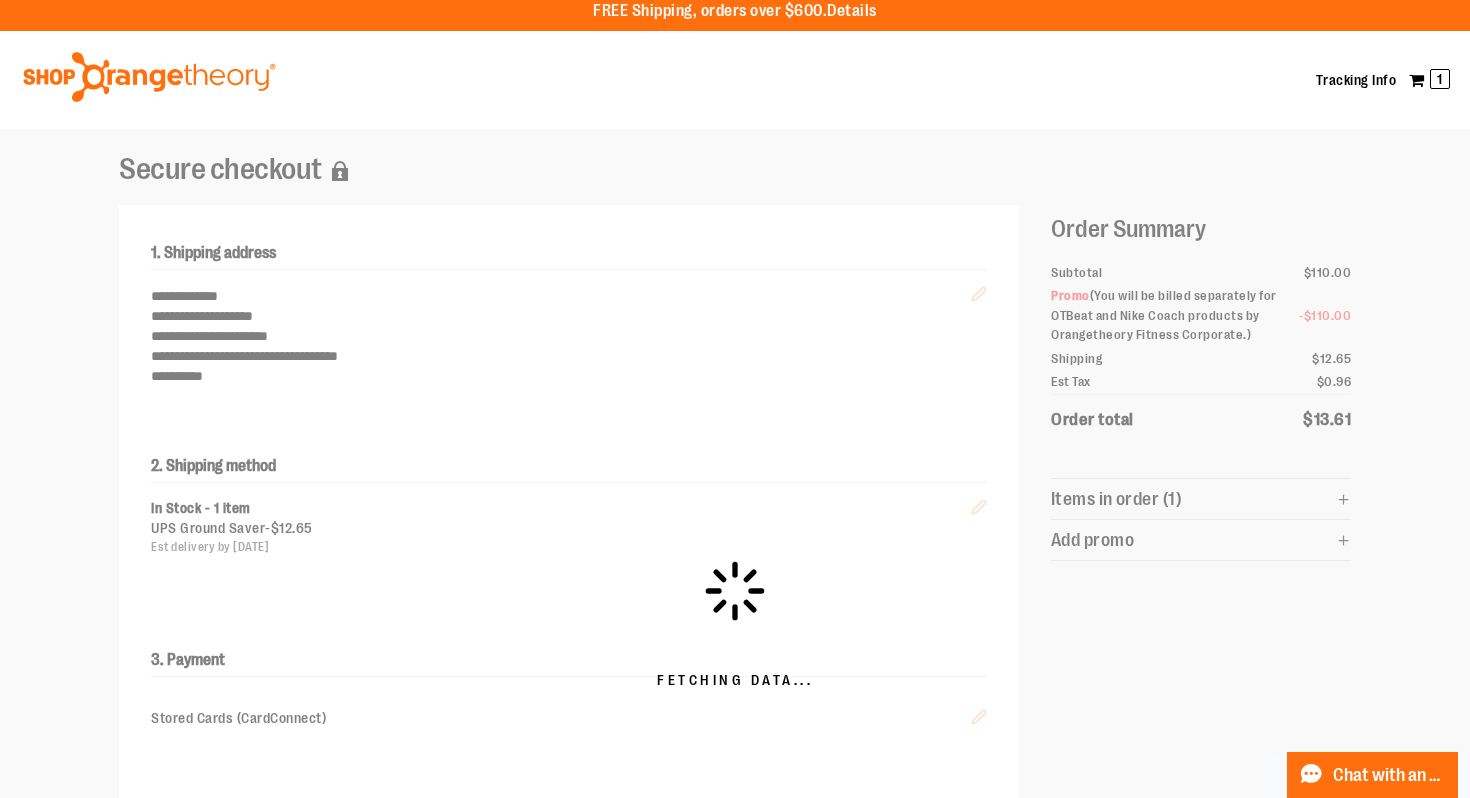 scroll, scrollTop: 0, scrollLeft: 0, axis: both 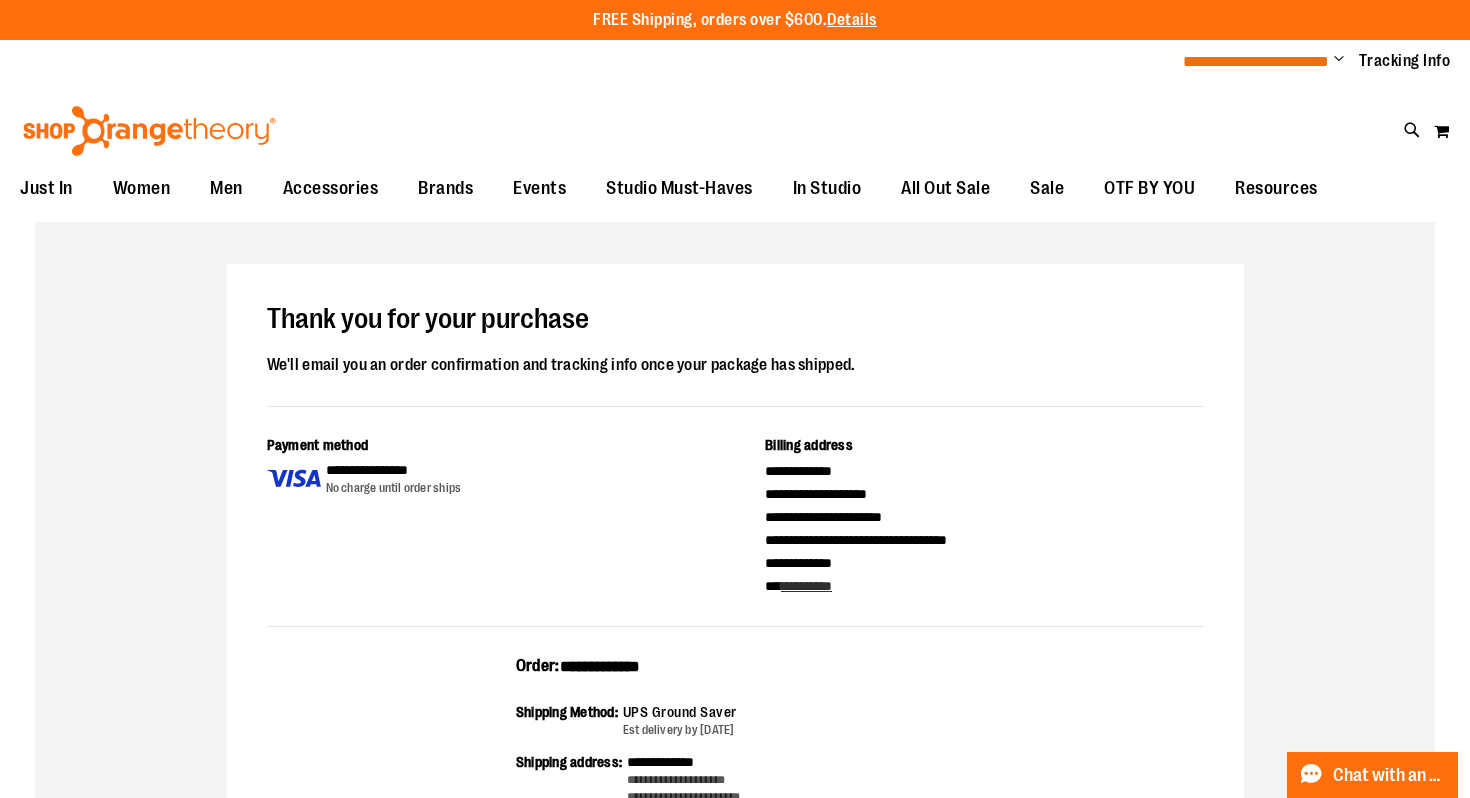 type on "**********" 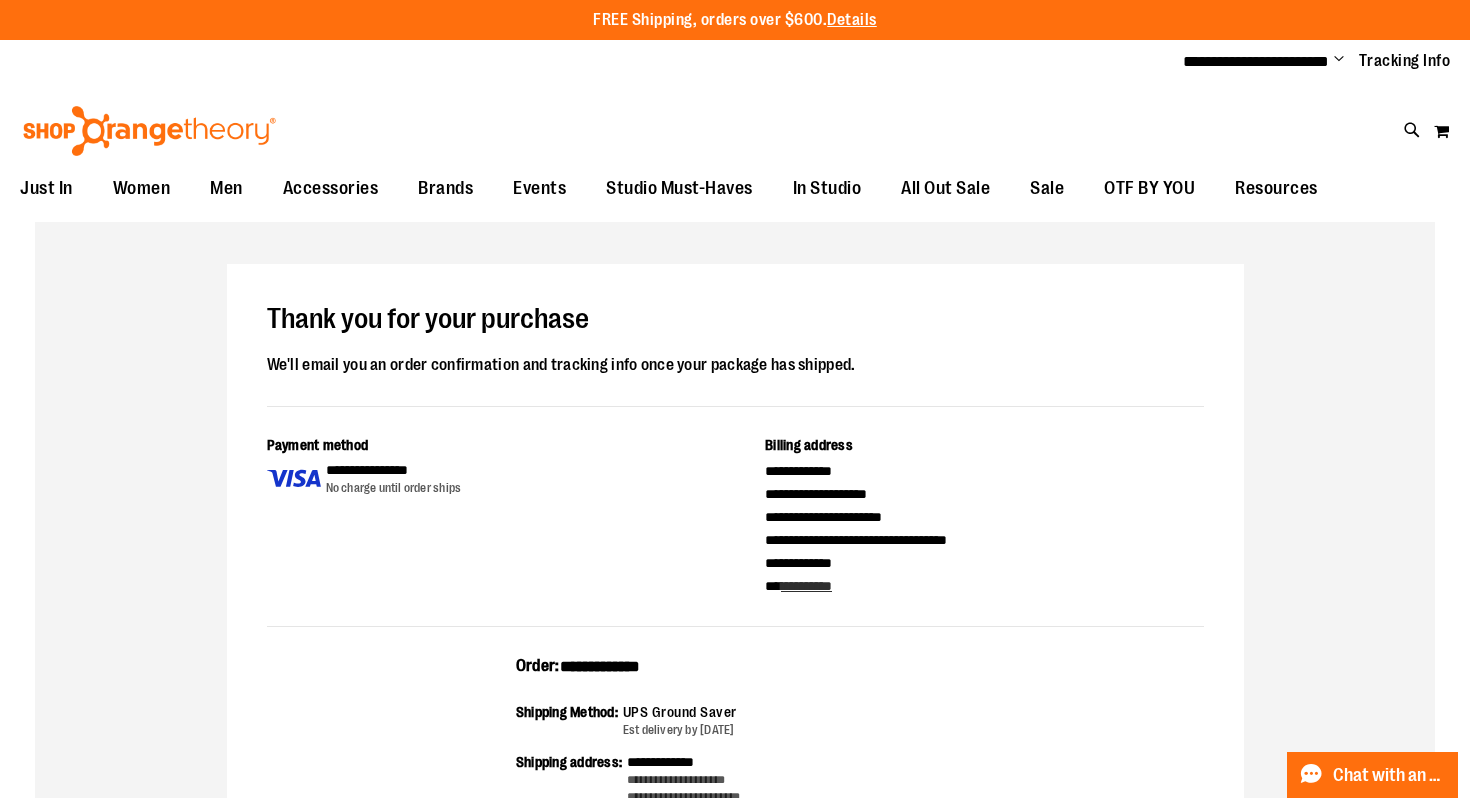 click on "Change" at bounding box center (1339, 60) 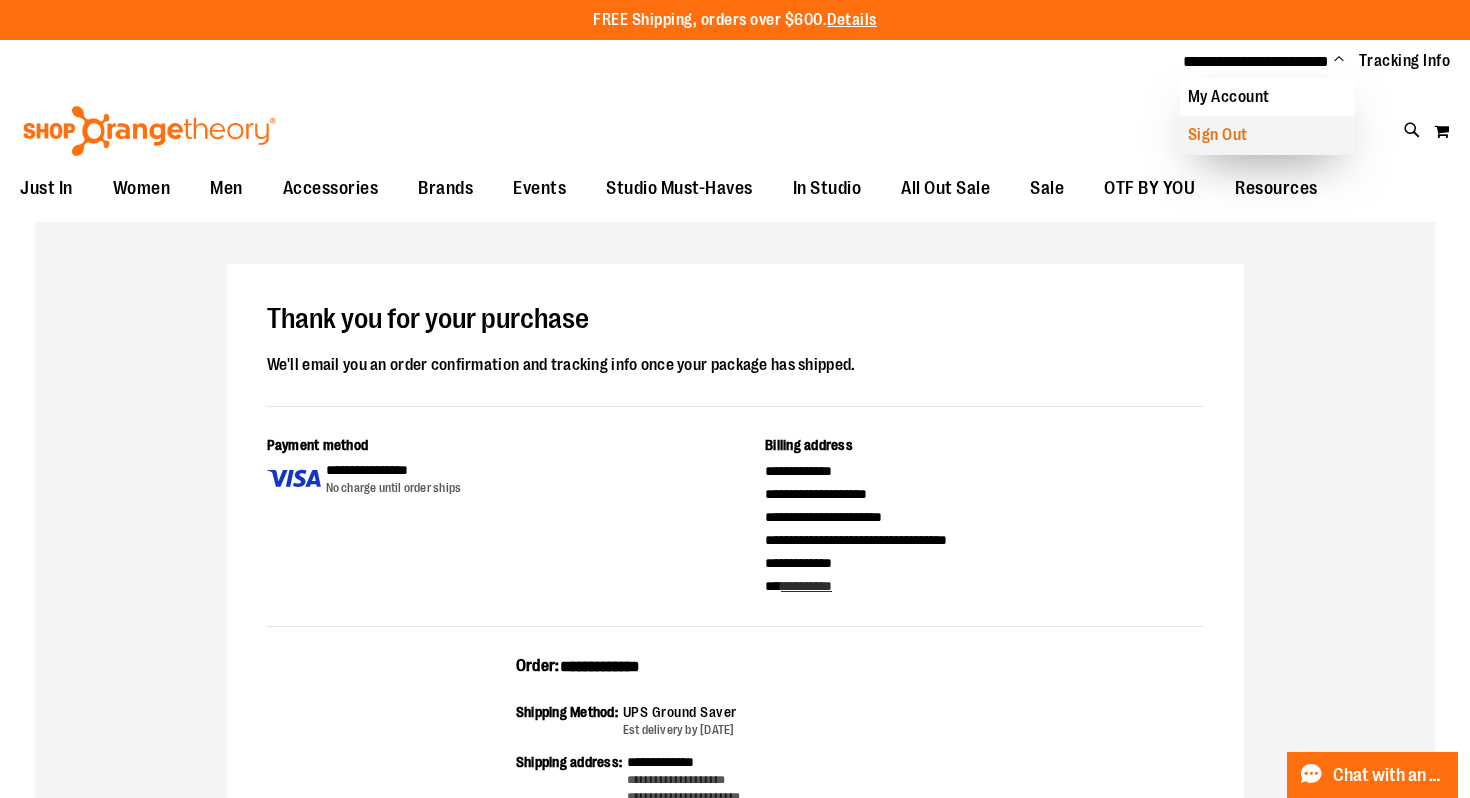 click on "Sign Out" at bounding box center (1267, 135) 